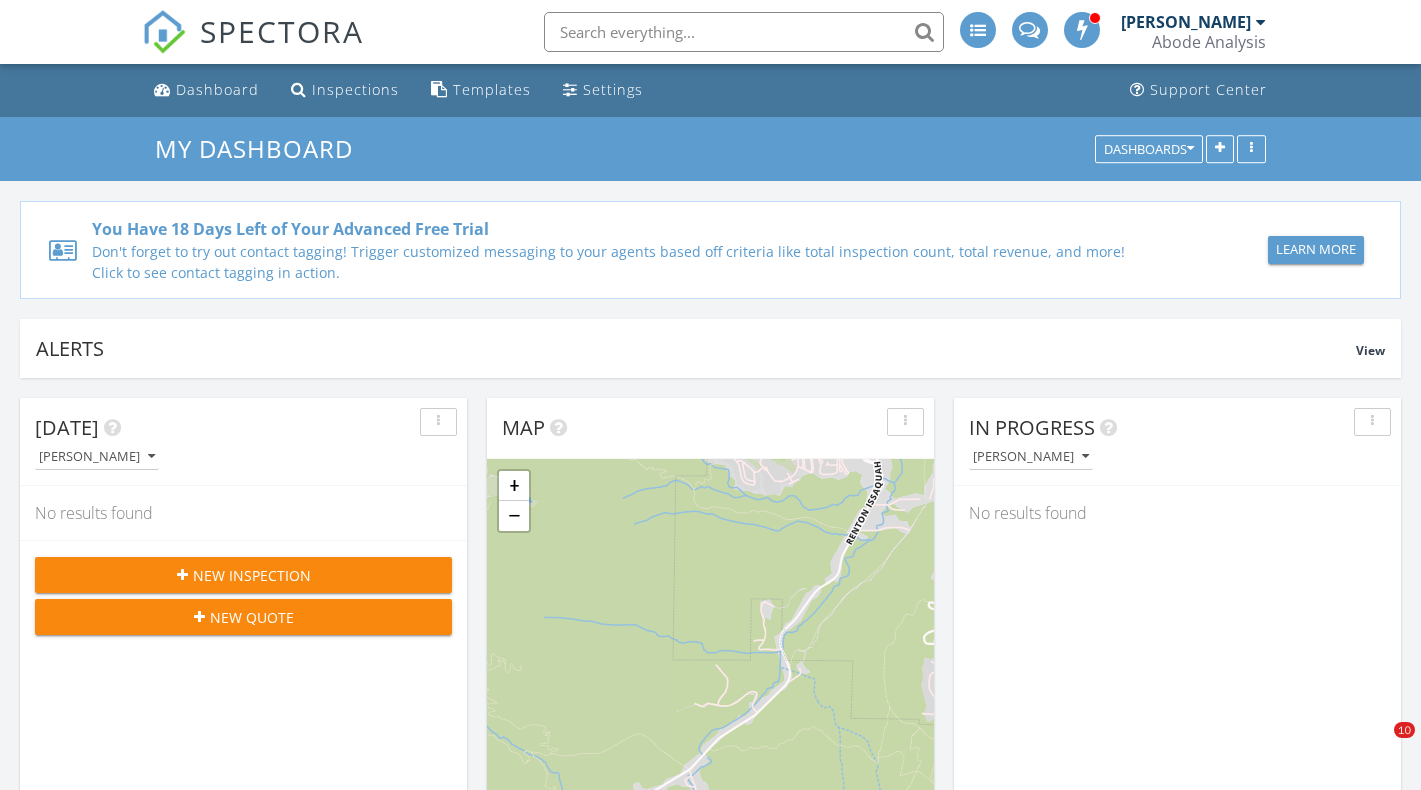 scroll, scrollTop: 0, scrollLeft: 0, axis: both 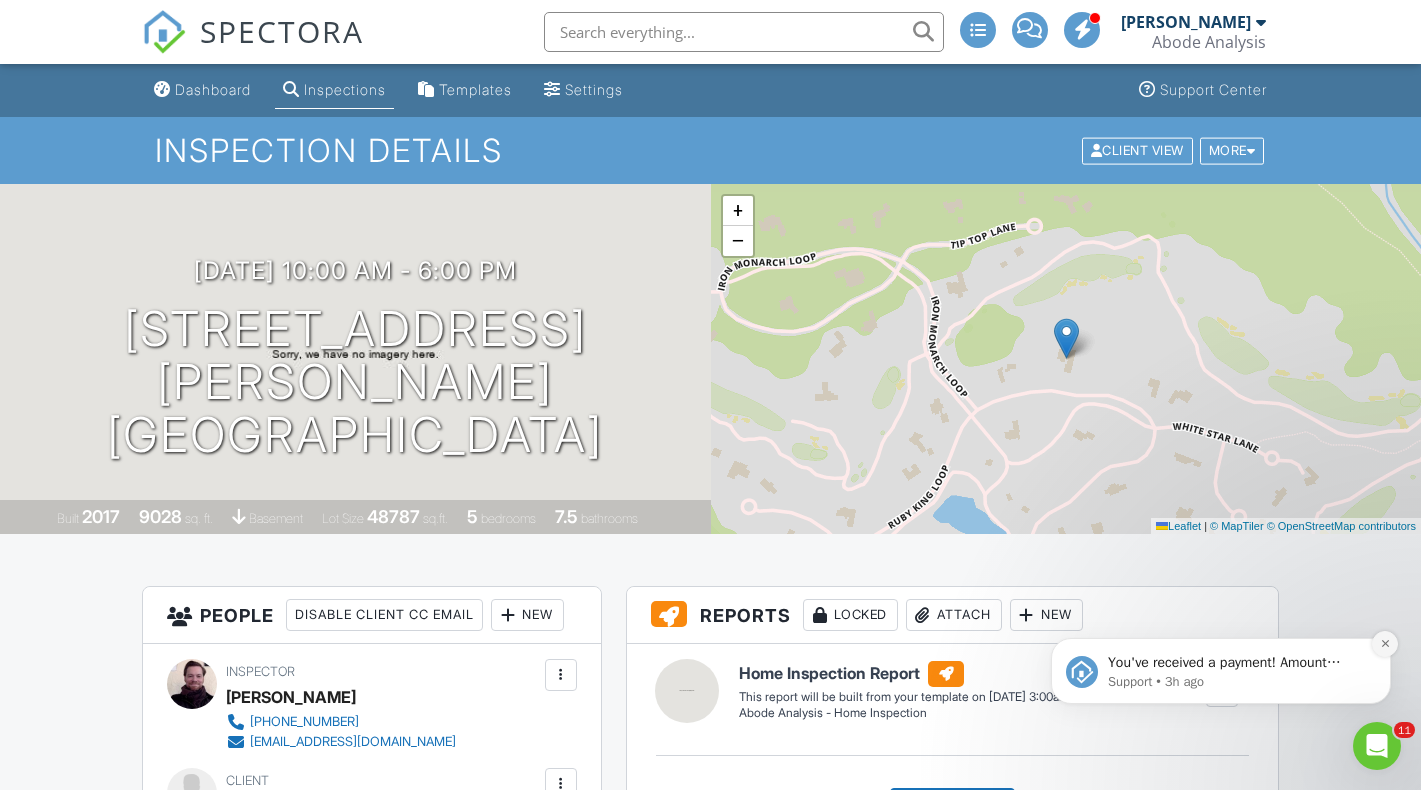 click 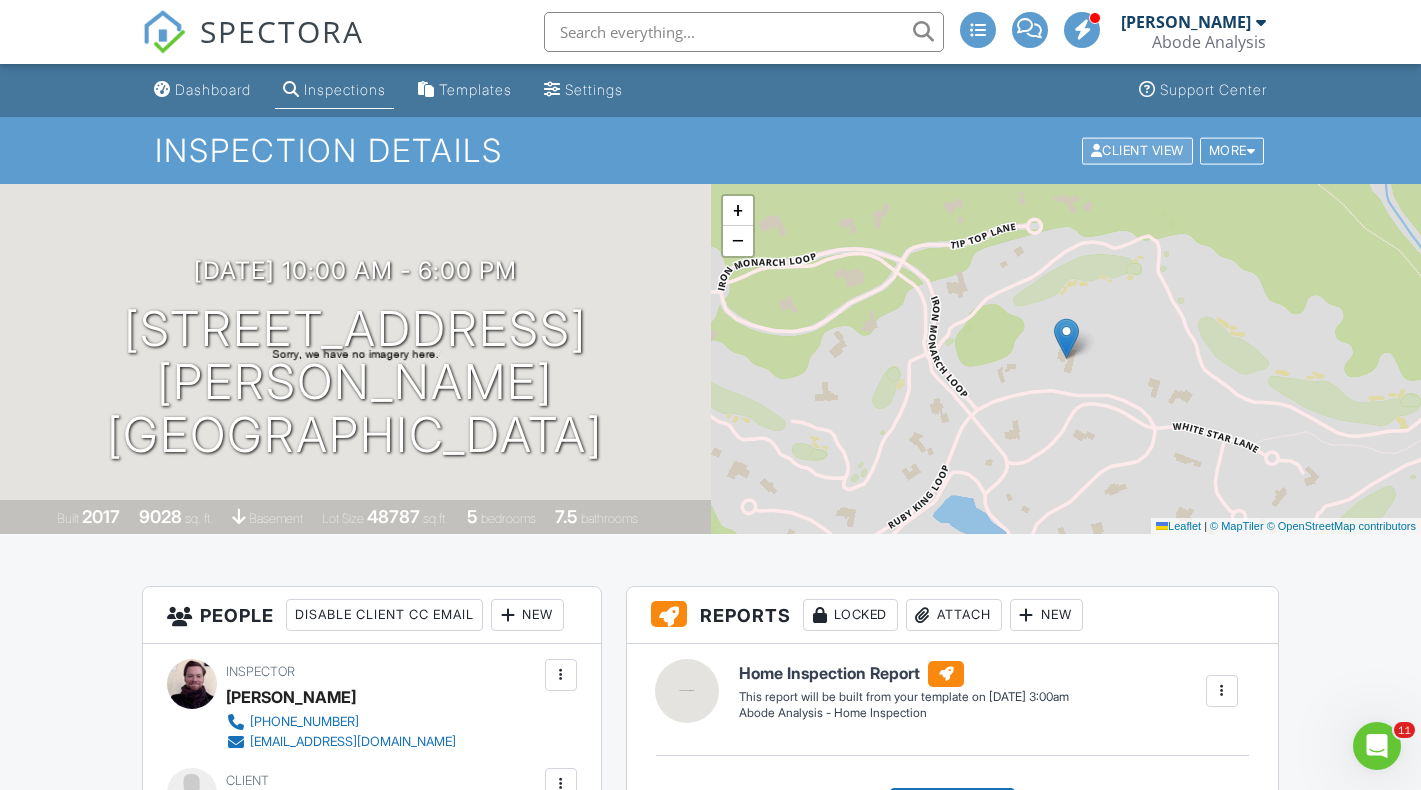 click on "Client View" at bounding box center (1137, 150) 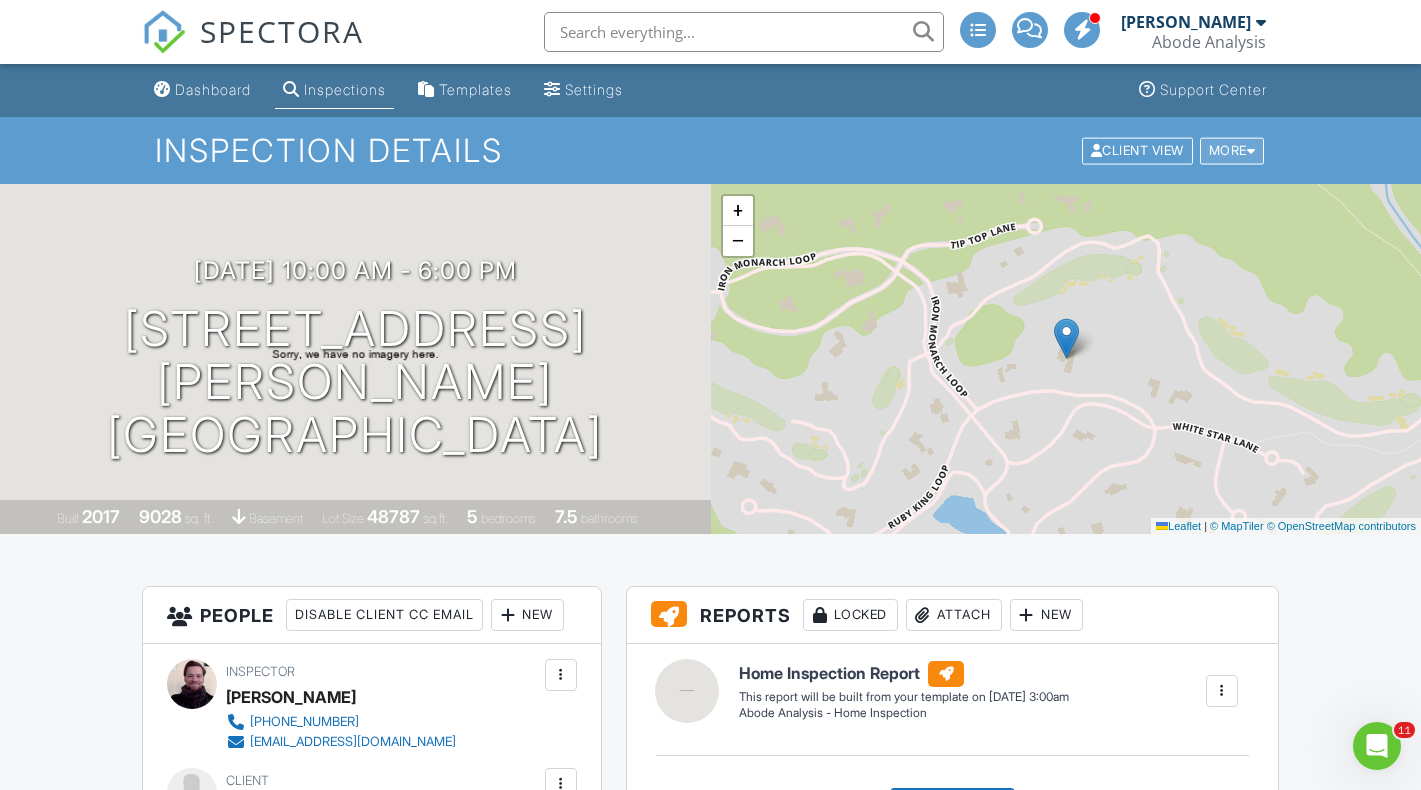 click on "More" at bounding box center [1232, 150] 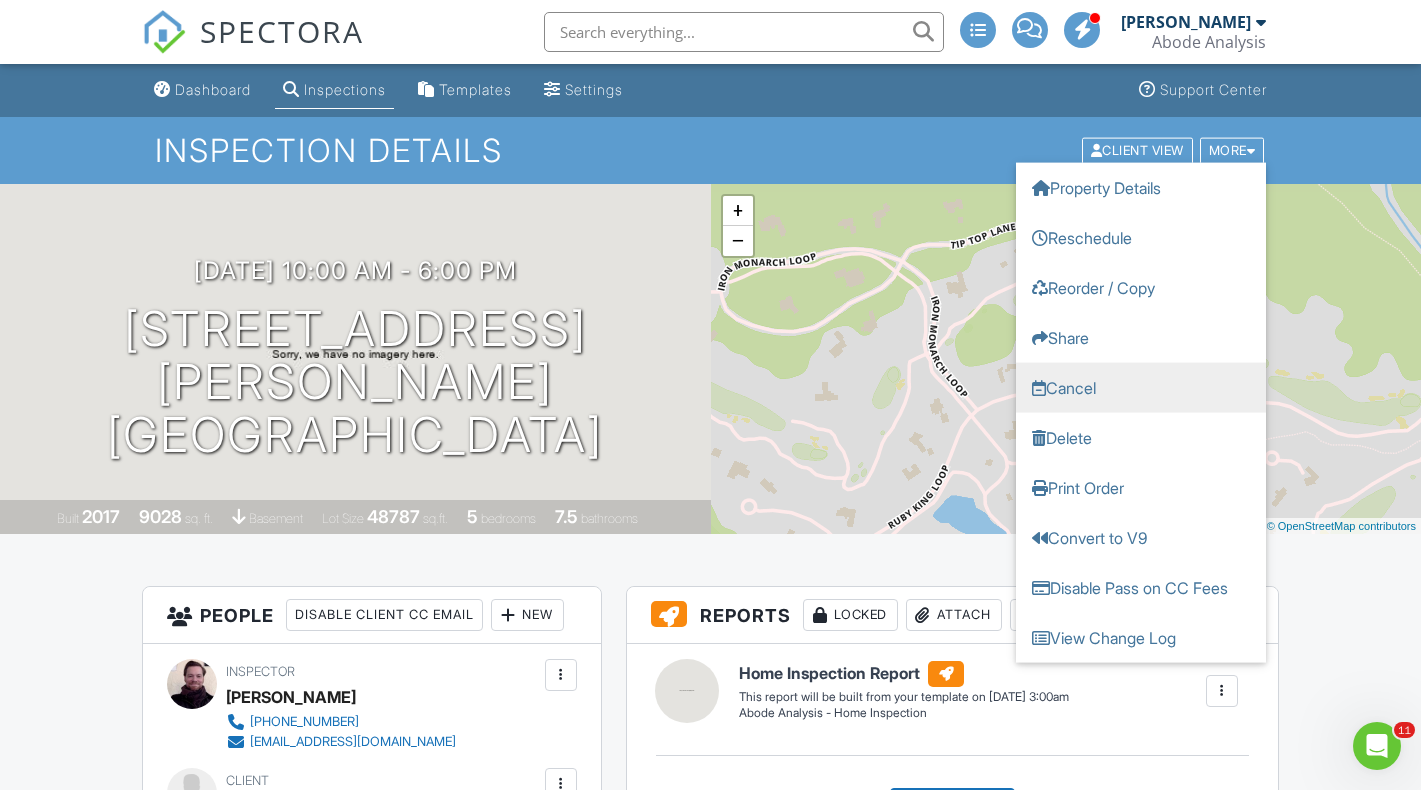 click on "Cancel" at bounding box center (1141, 387) 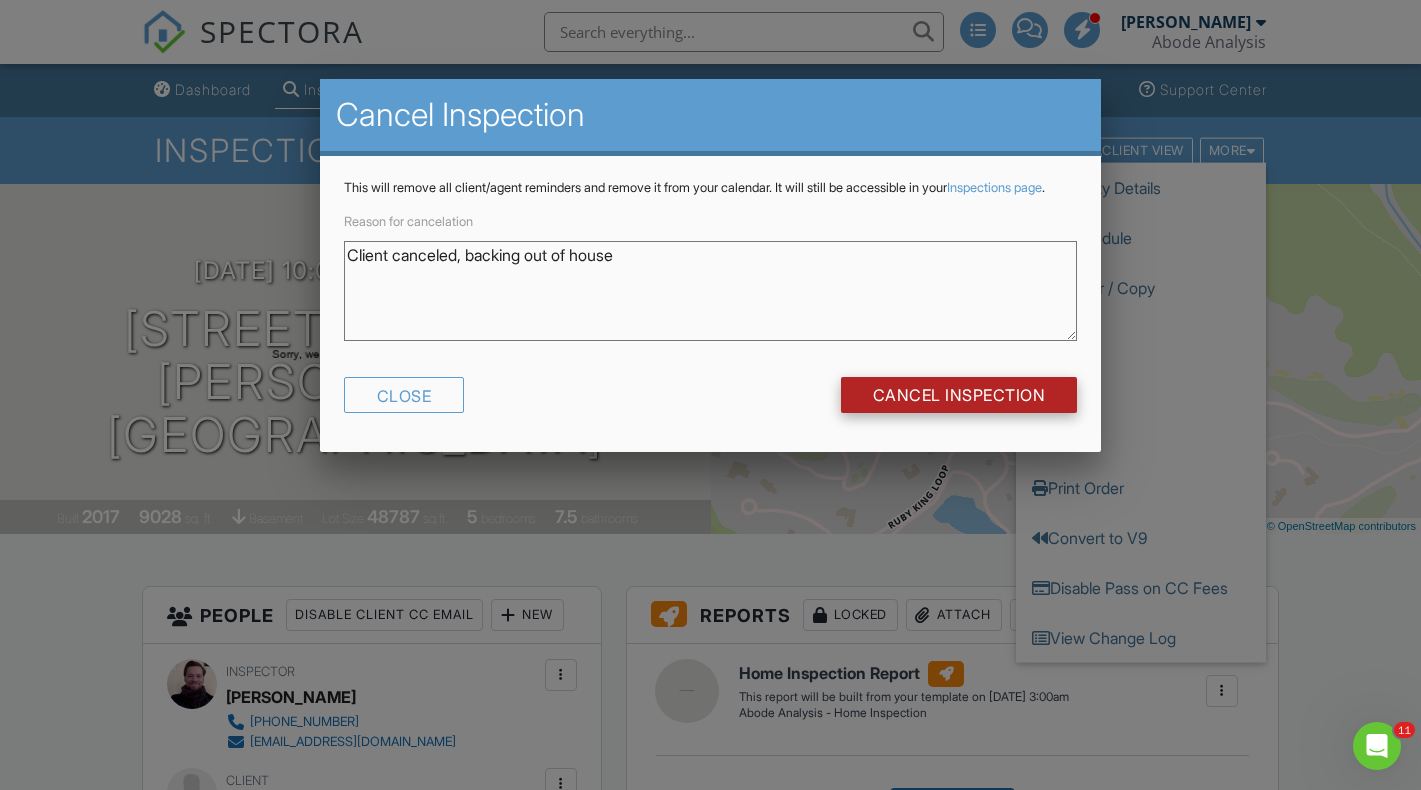 type on "Client canceled, backing out of house" 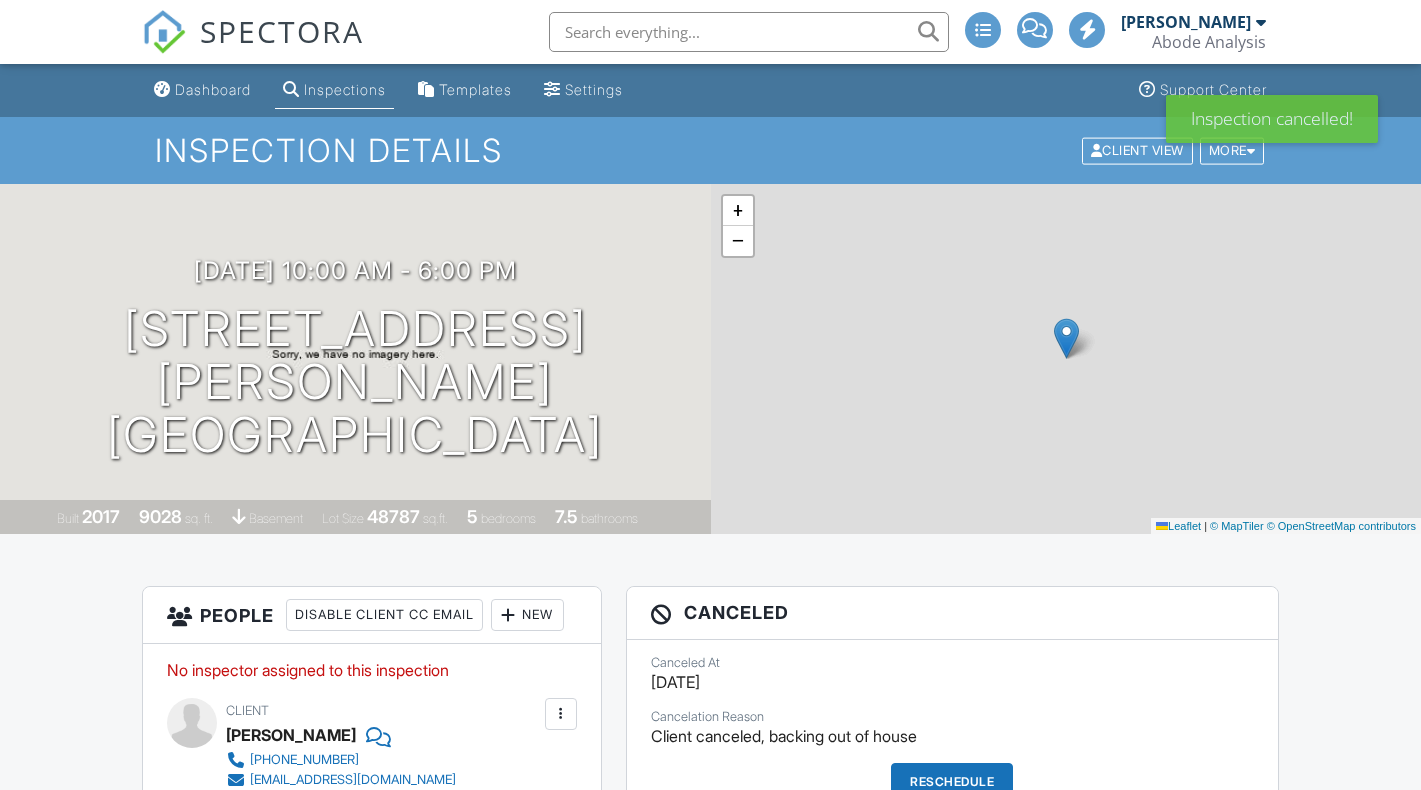 scroll, scrollTop: 0, scrollLeft: 0, axis: both 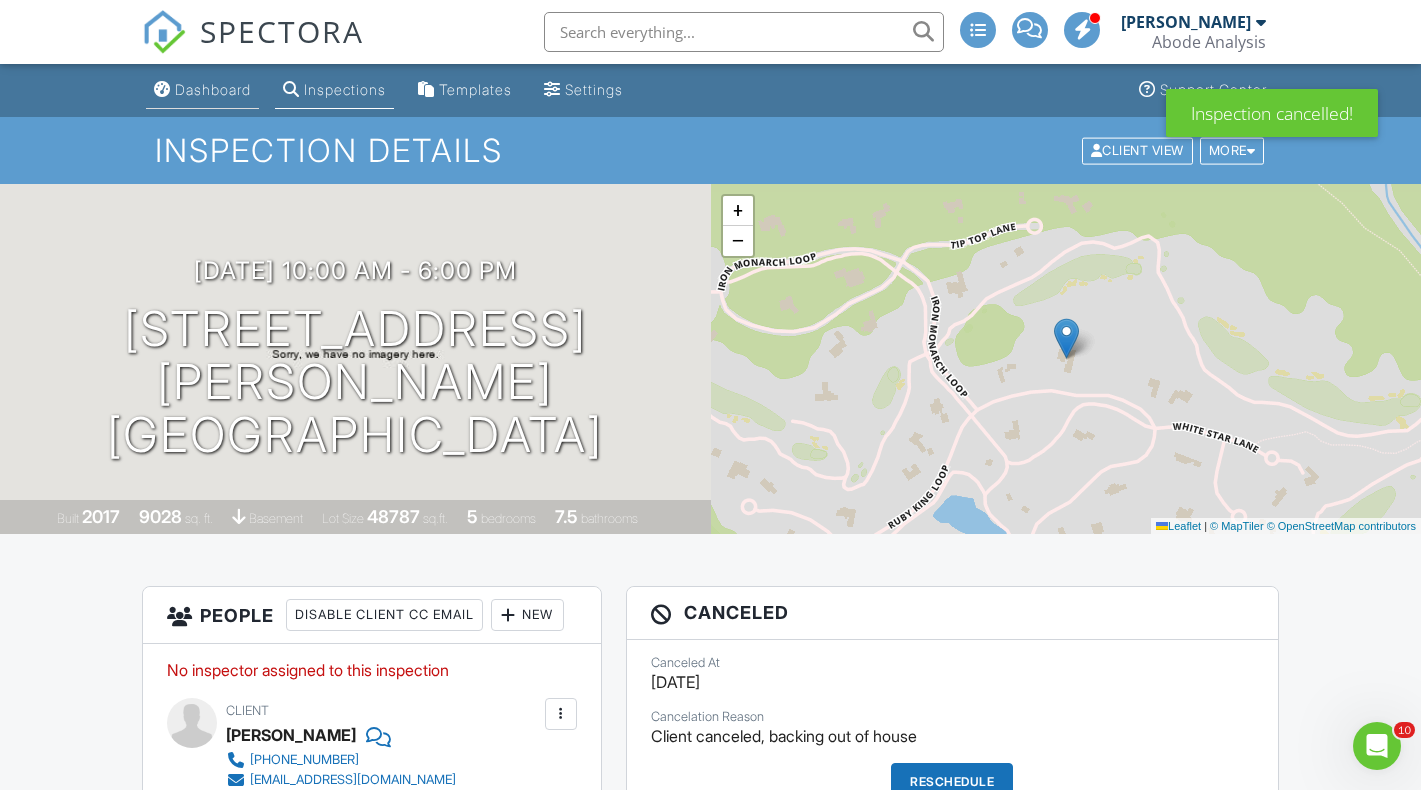 click on "Dashboard" at bounding box center [213, 89] 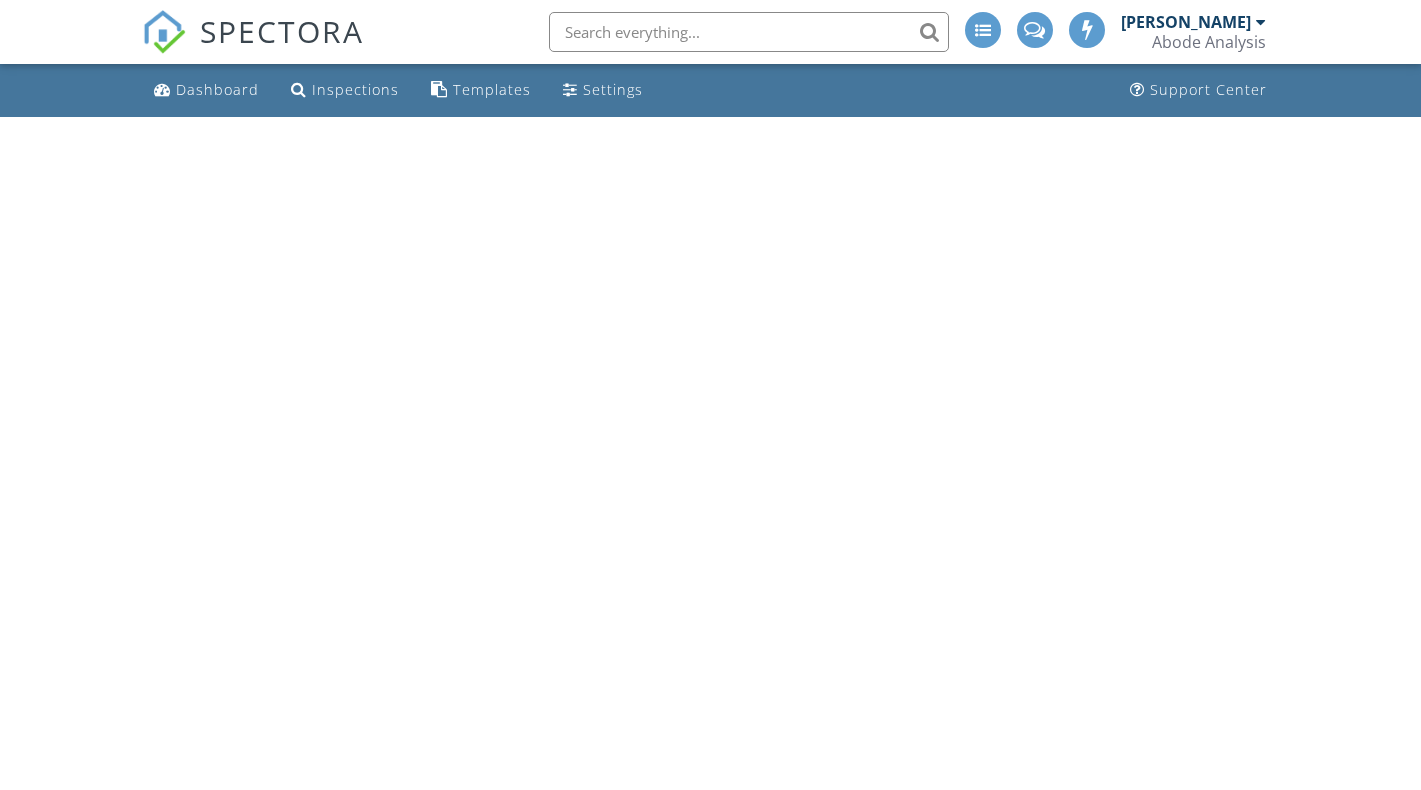 scroll, scrollTop: 0, scrollLeft: 0, axis: both 